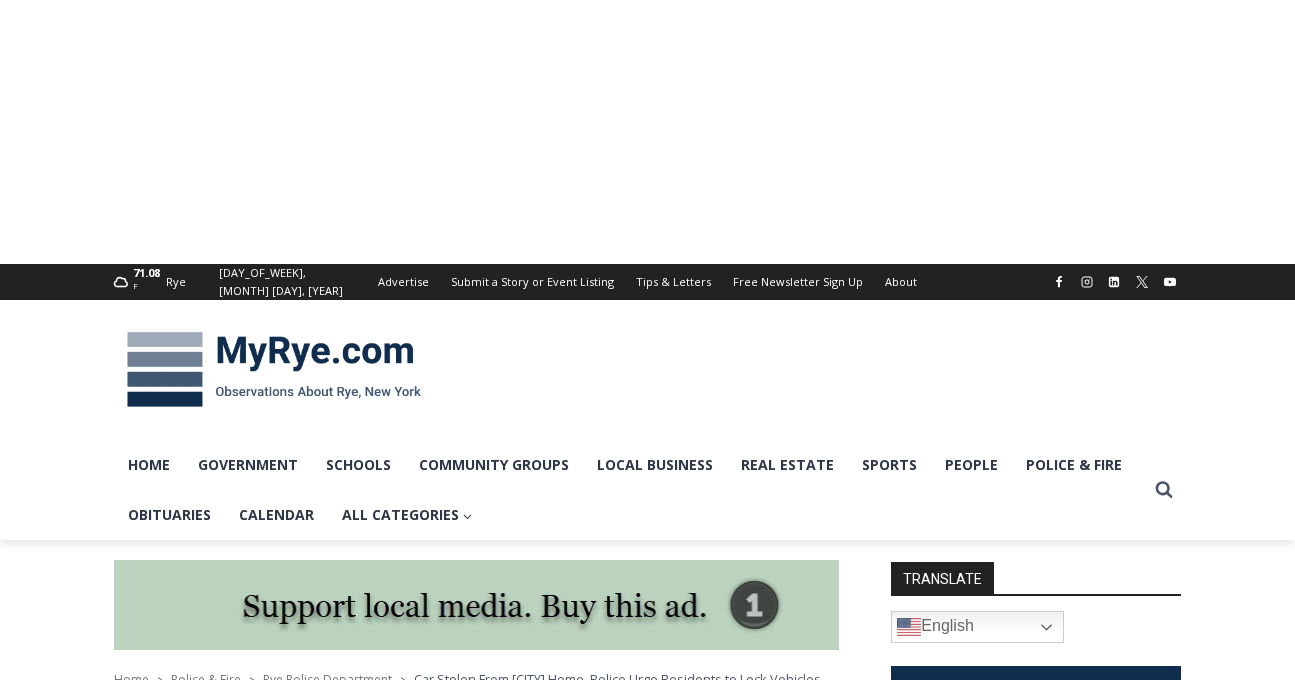 scroll, scrollTop: 0, scrollLeft: 0, axis: both 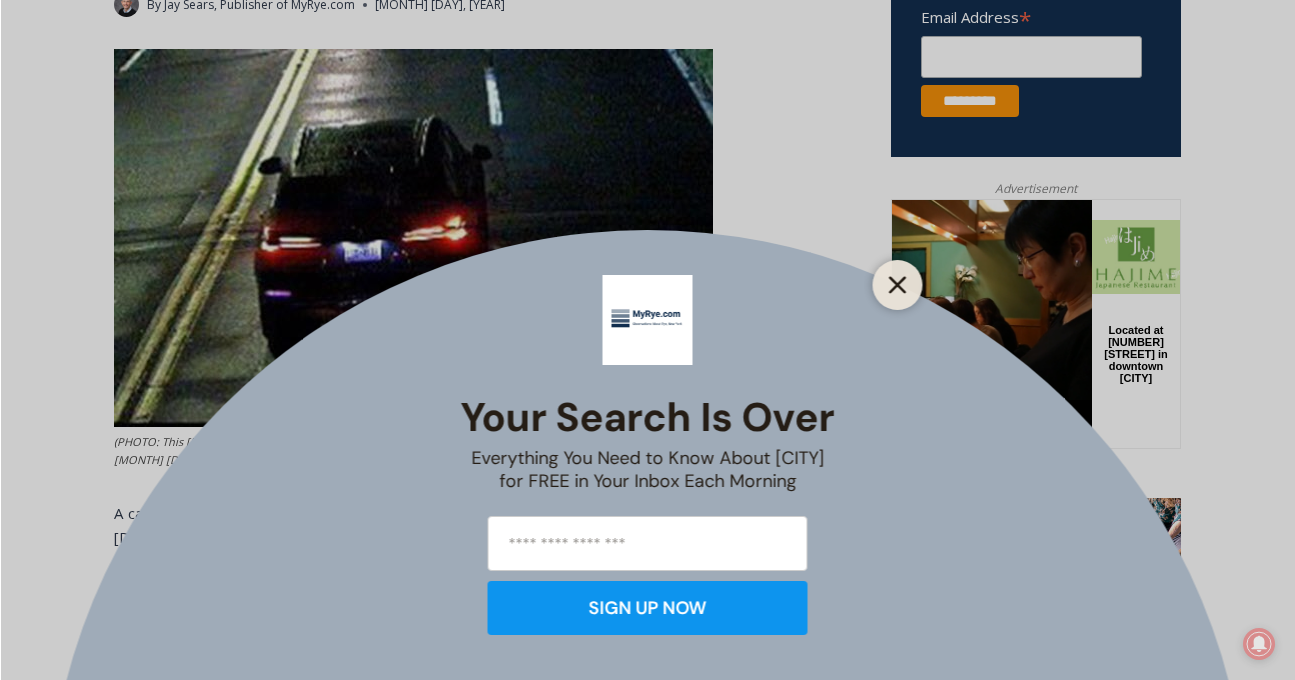 click 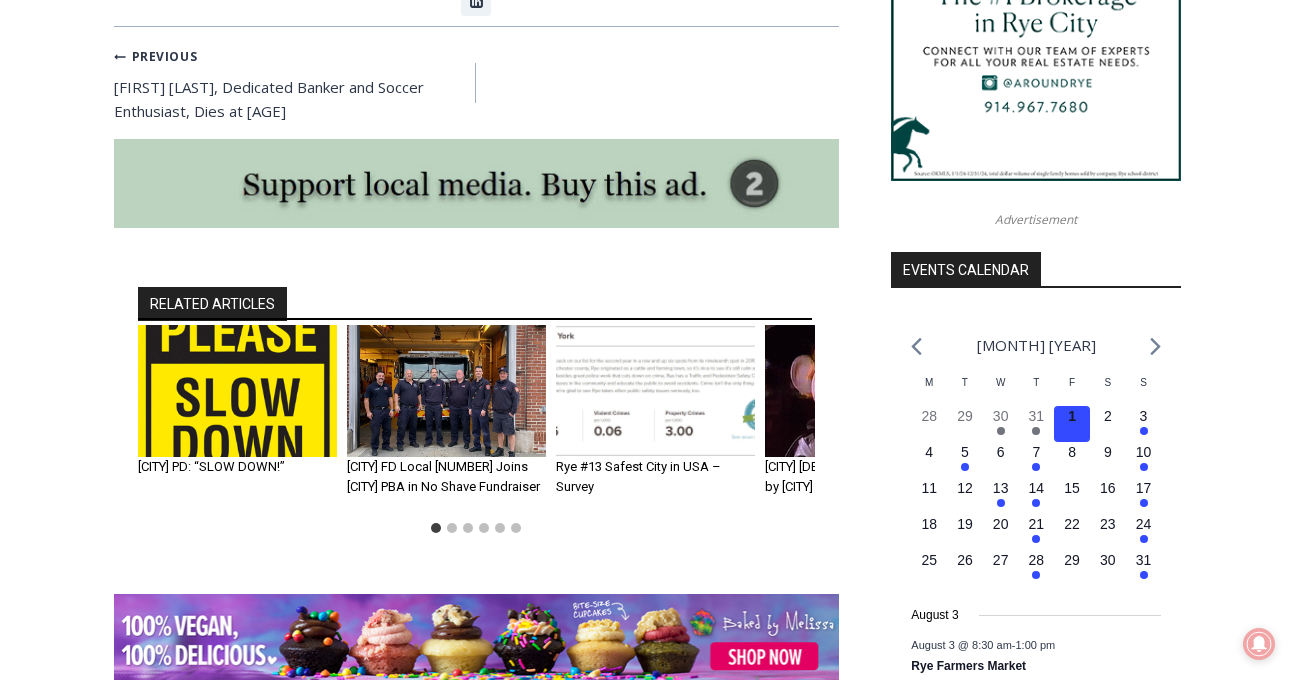 scroll, scrollTop: 1986, scrollLeft: 0, axis: vertical 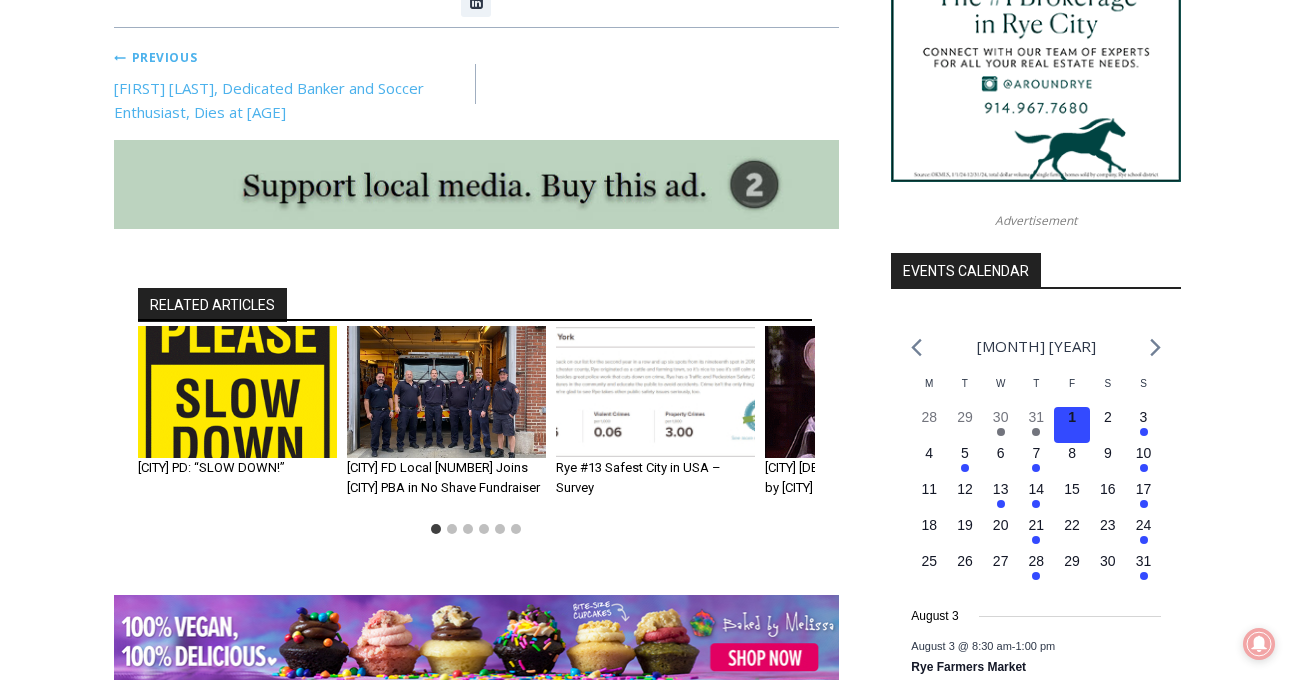 click on "Previous
Previous Simeon Kovacic, Dedicated Banker and Soccer Enthusiast, Dies at 89" at bounding box center [295, 84] 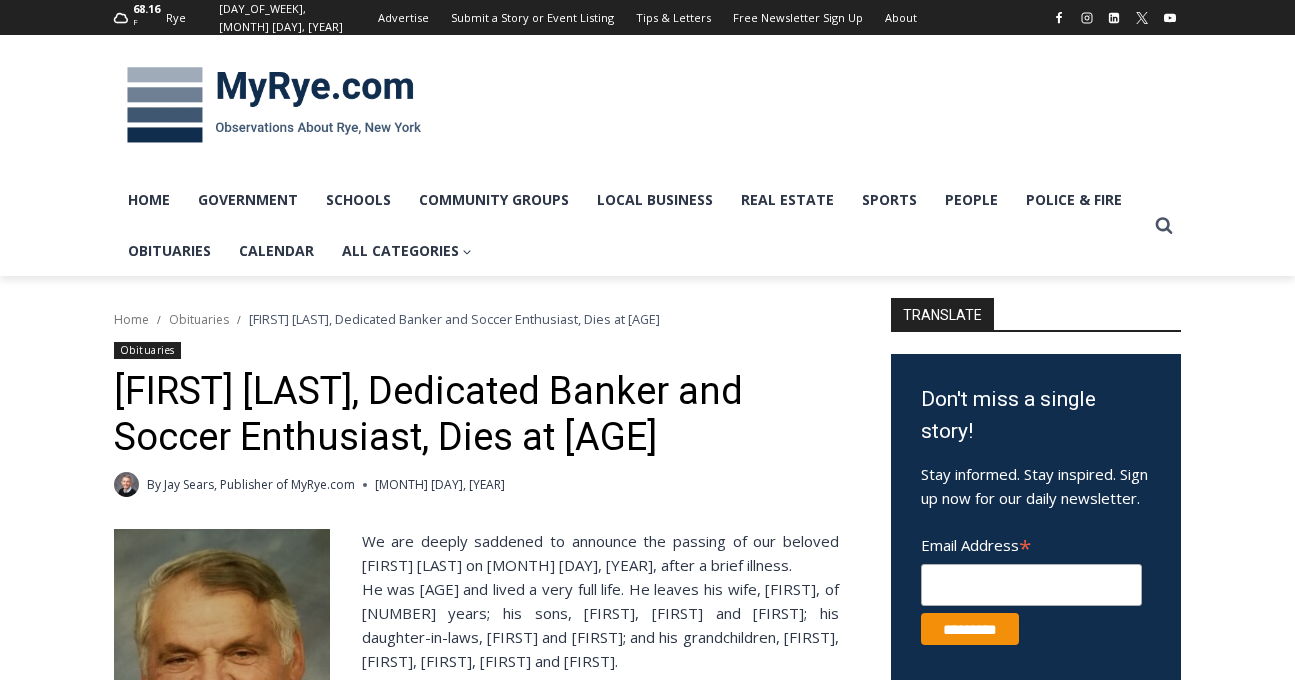 scroll, scrollTop: 0, scrollLeft: 0, axis: both 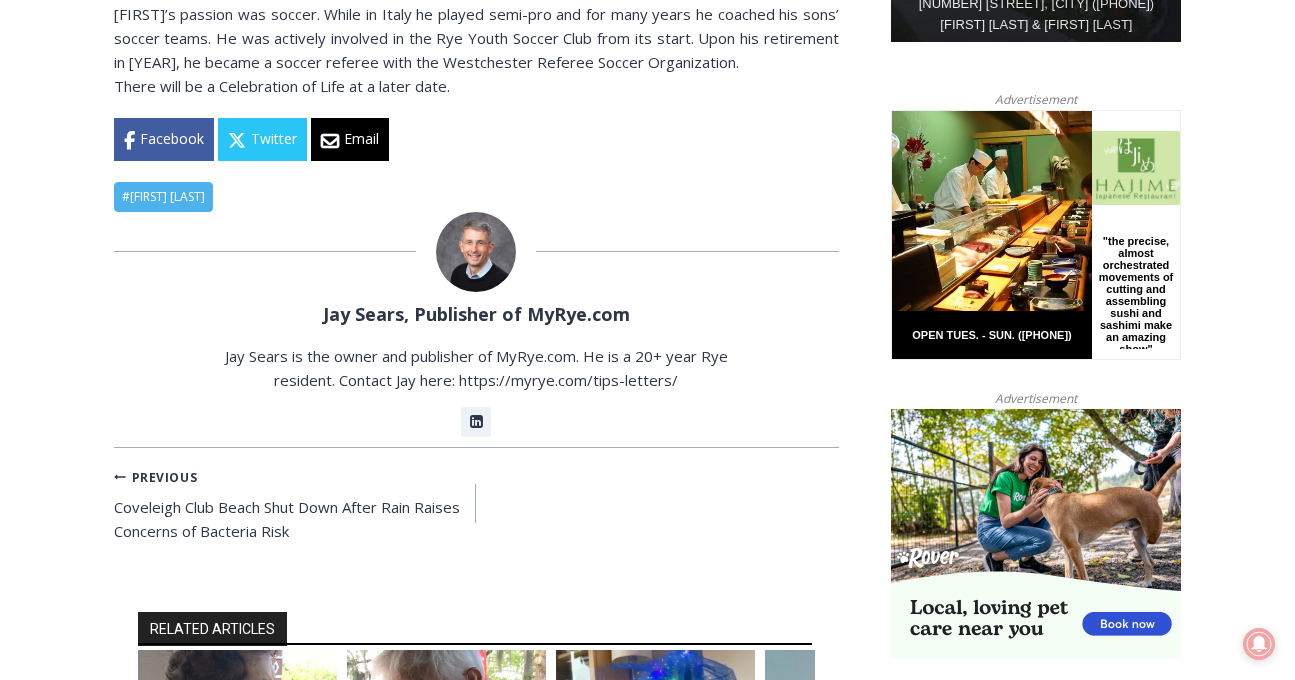 click on "# Simeon Kovacic" at bounding box center (163, 197) 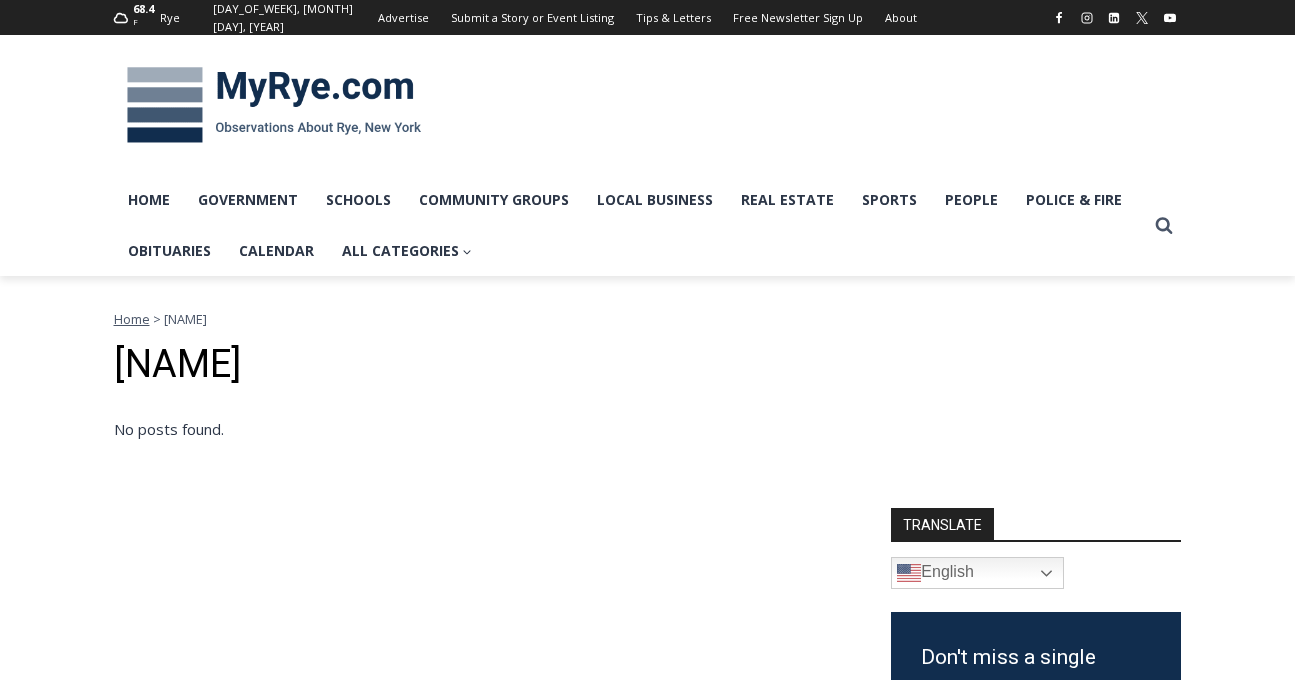 scroll, scrollTop: 0, scrollLeft: 0, axis: both 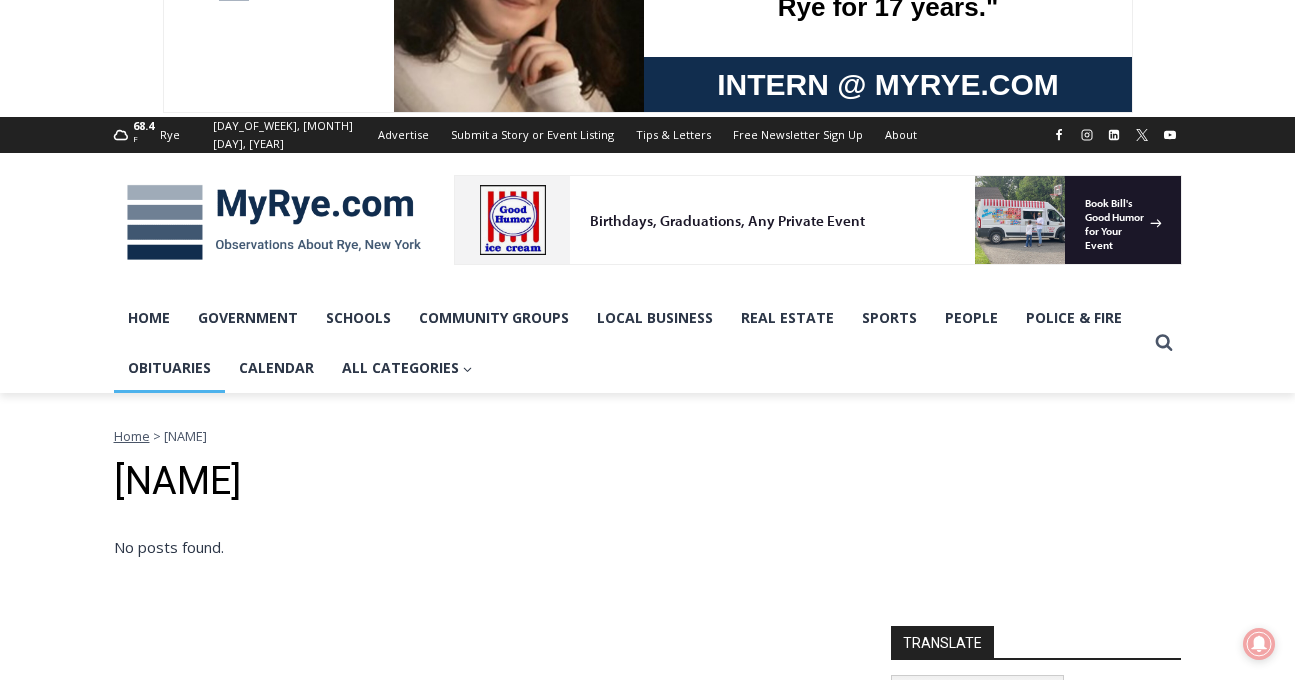 click on "Obituaries" at bounding box center (169, 368) 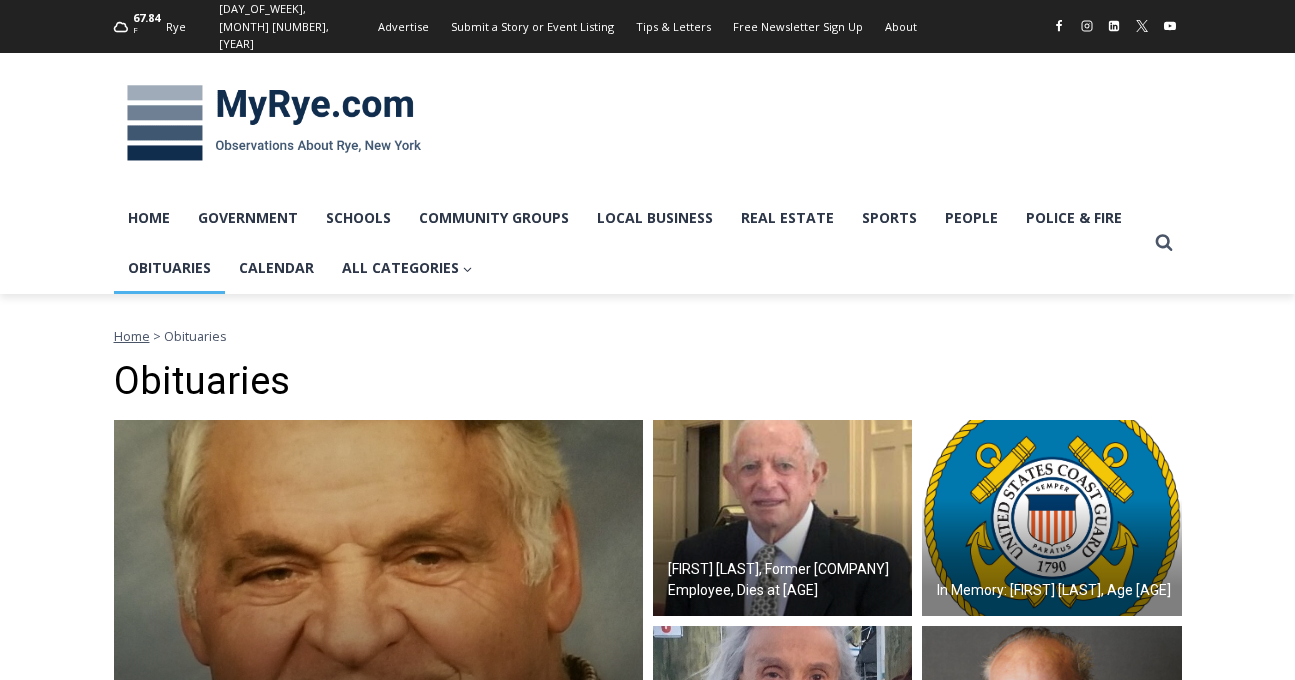 scroll, scrollTop: 0, scrollLeft: 0, axis: both 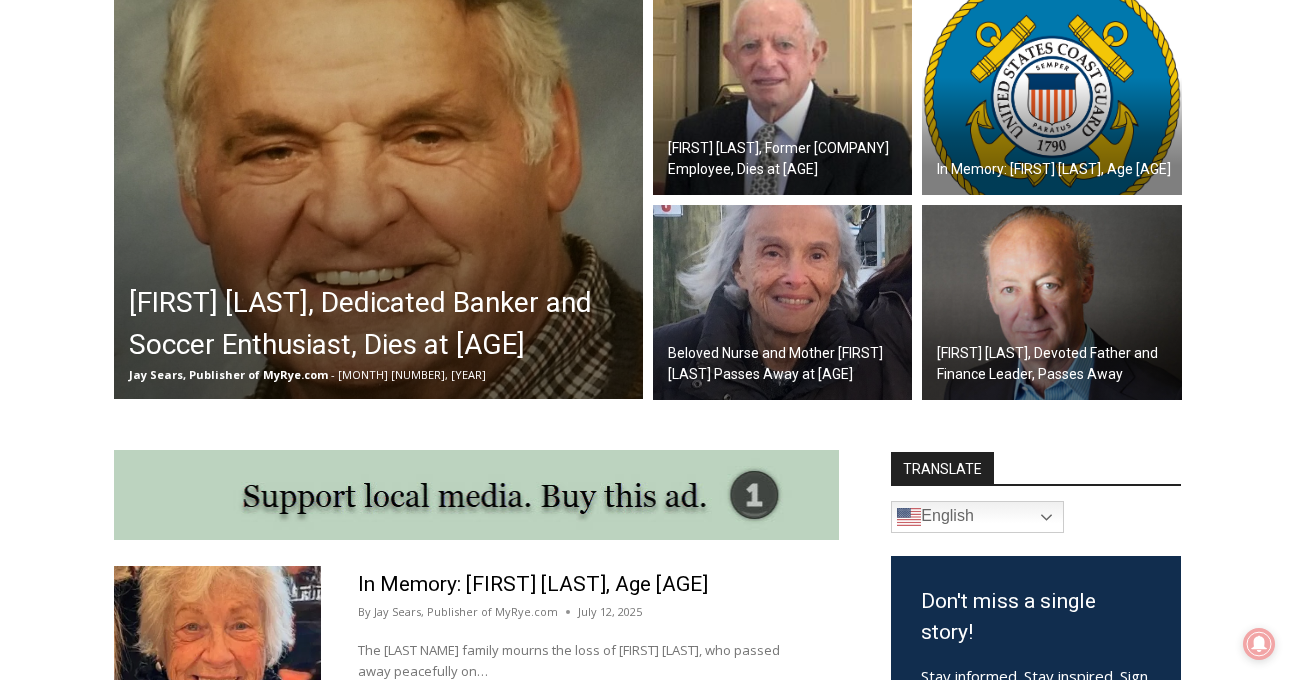 click on "[FIRST] [LAST], Dedicated Banker and Soccer Enthusiast, Dies at [AGE]" at bounding box center [383, 324] 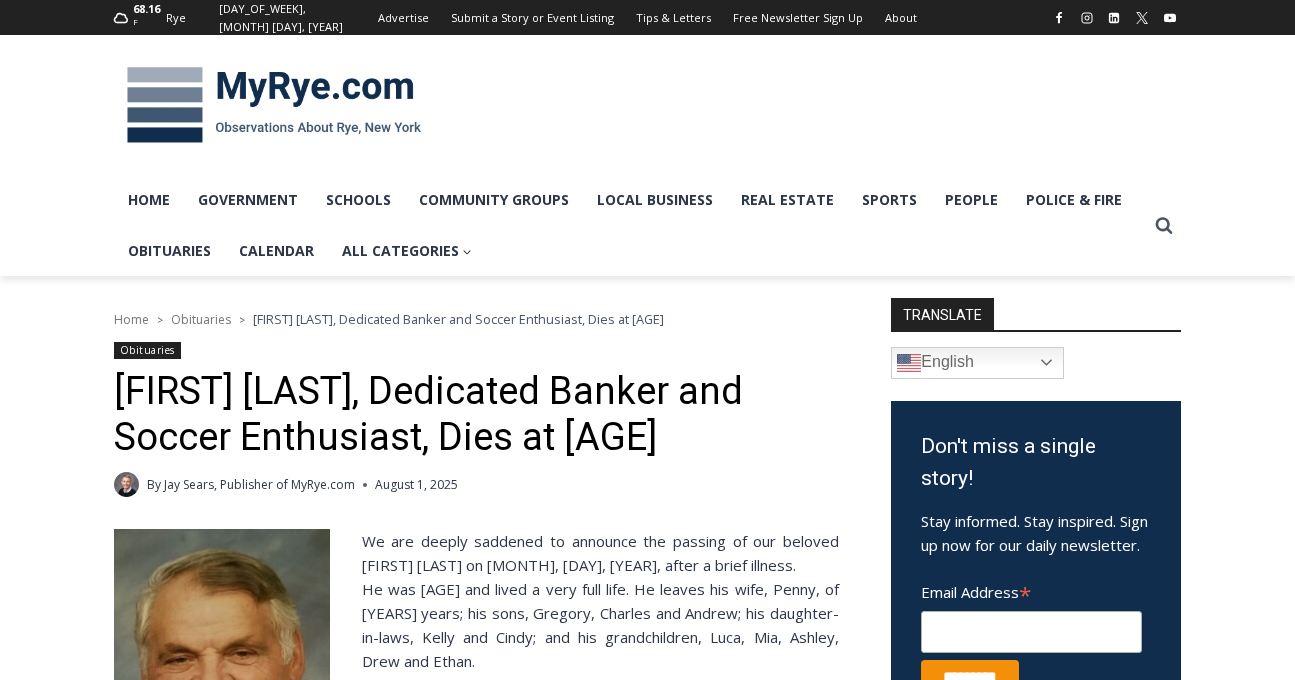 scroll, scrollTop: 0, scrollLeft: 0, axis: both 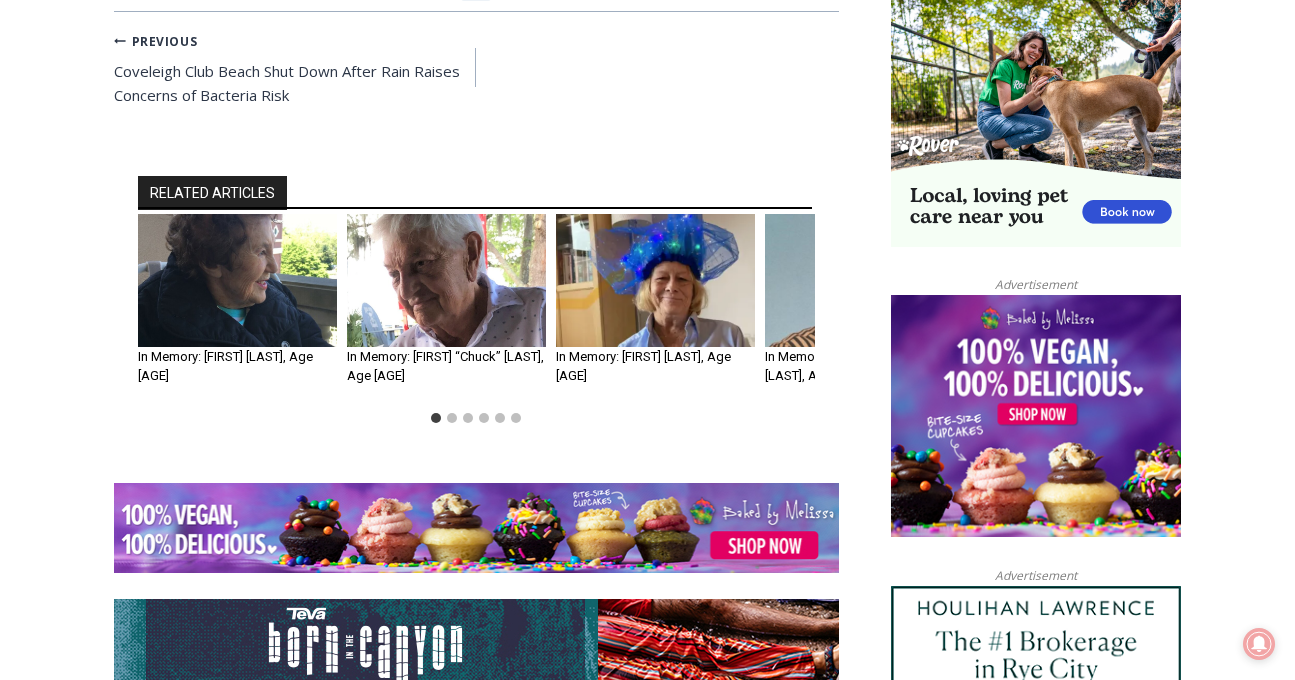 click at bounding box center (446, 280) 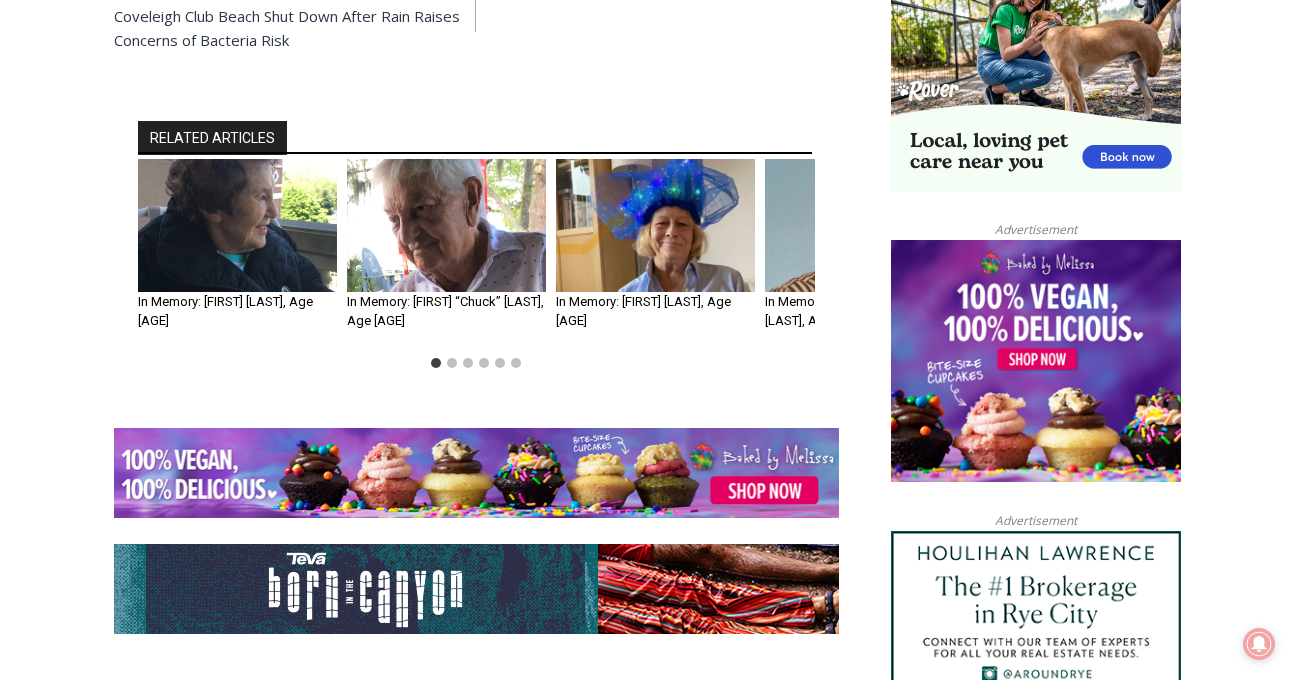 scroll, scrollTop: 1806, scrollLeft: 0, axis: vertical 